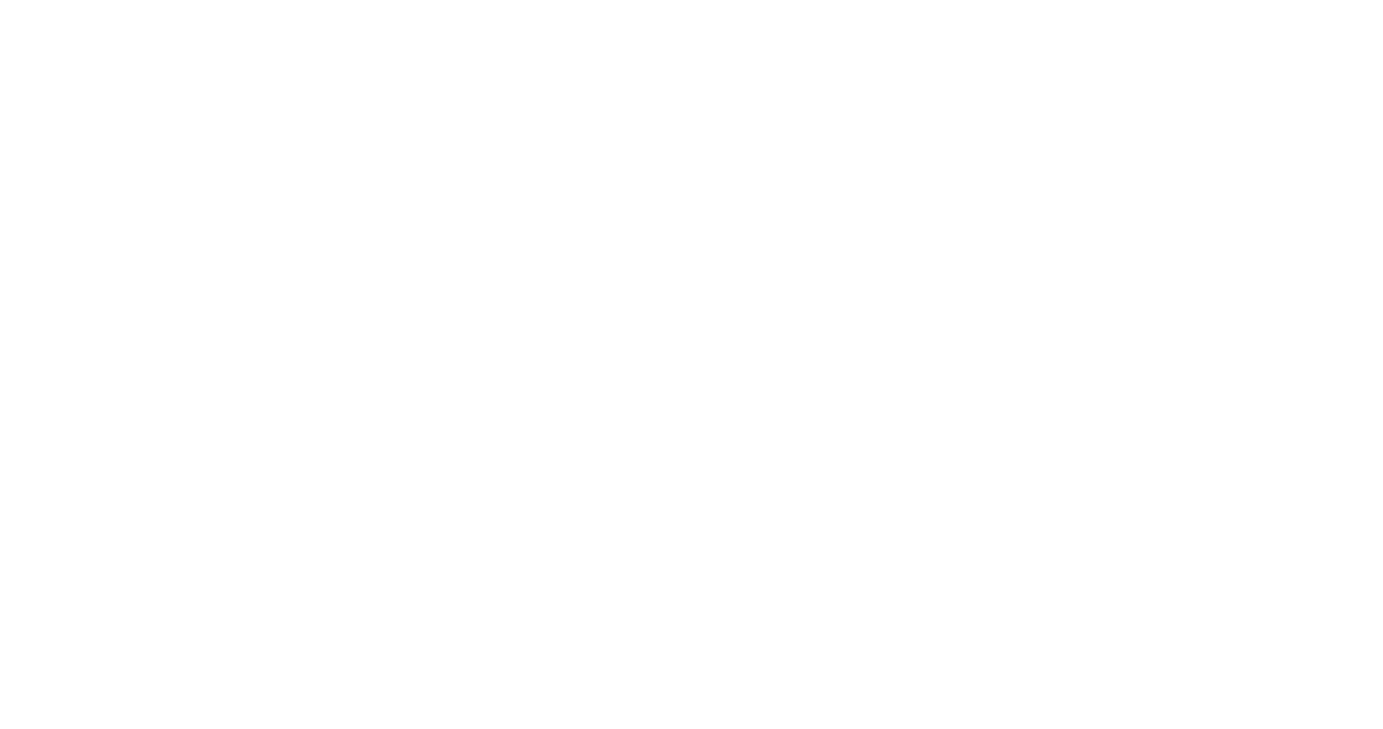 scroll, scrollTop: 0, scrollLeft: 0, axis: both 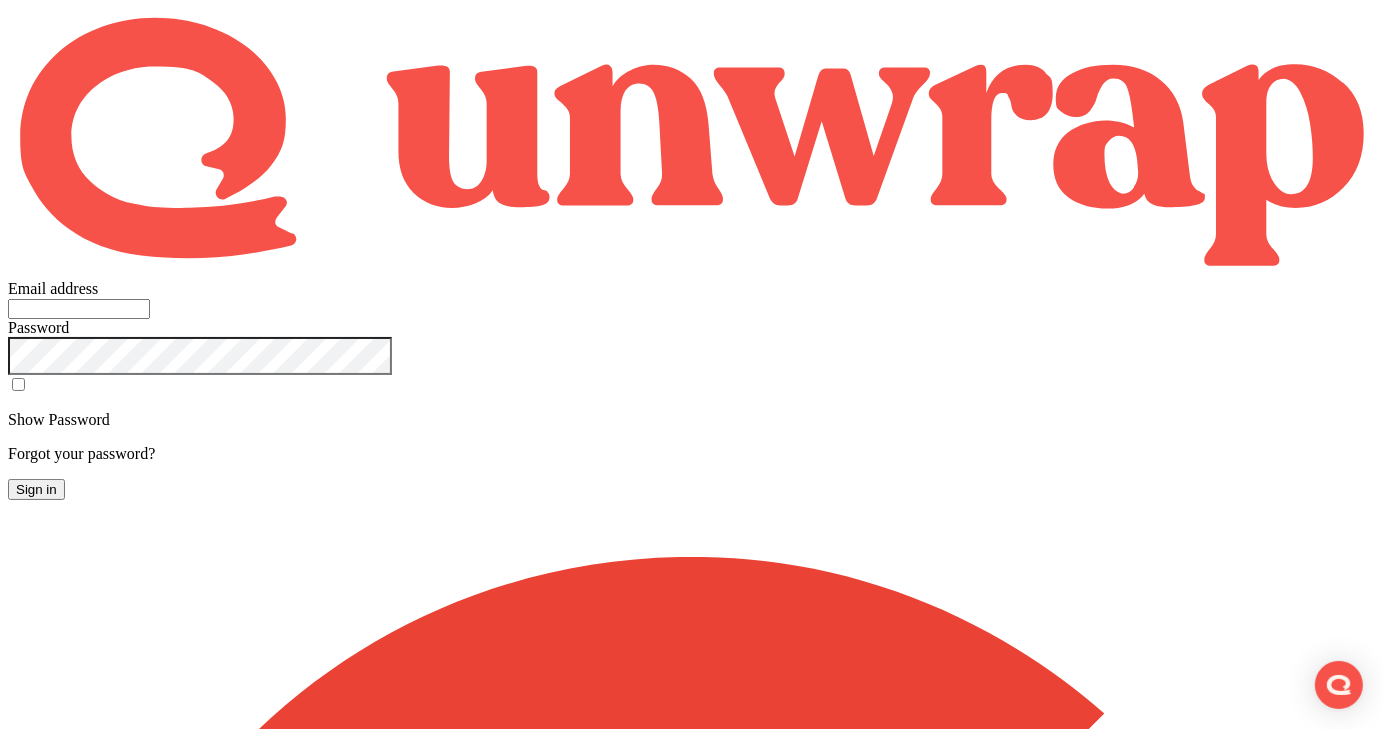 click on "Sign in with Google" at bounding box center [691, 1870] 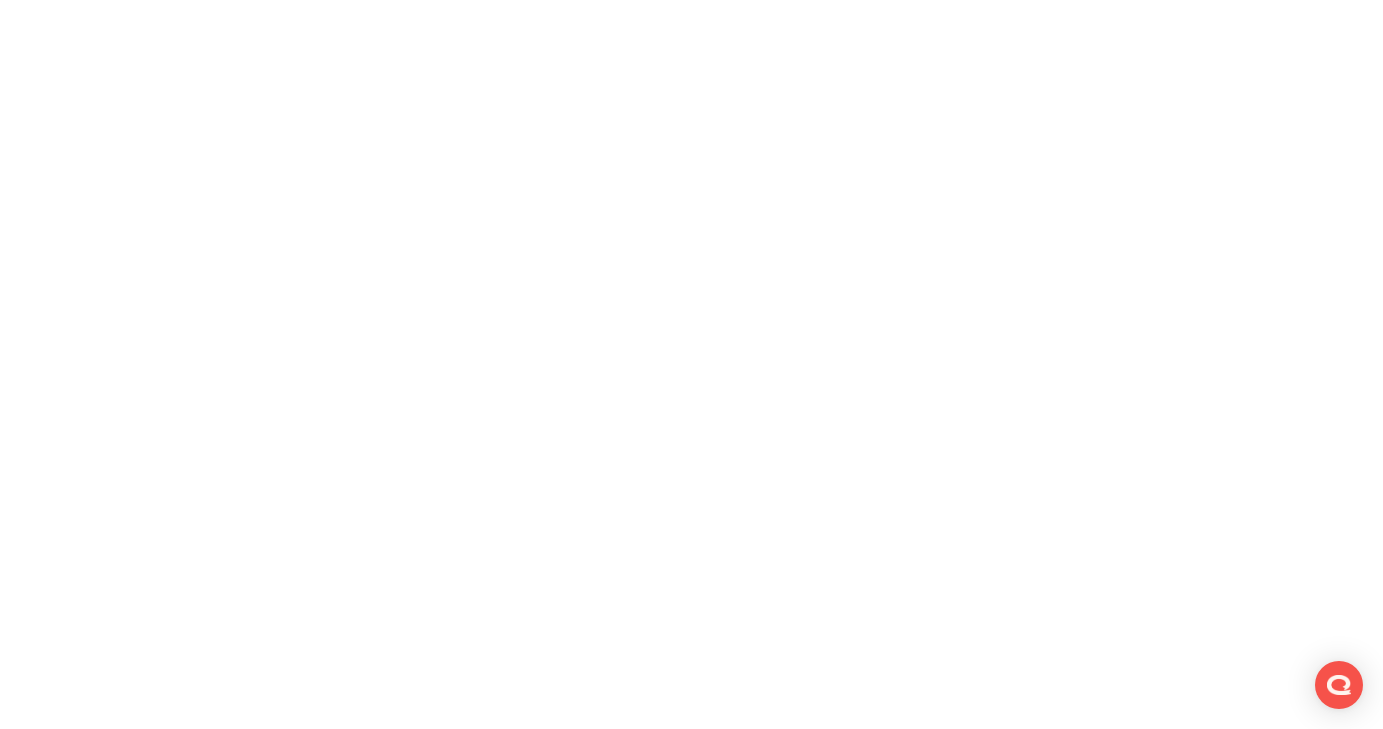 scroll, scrollTop: 0, scrollLeft: 0, axis: both 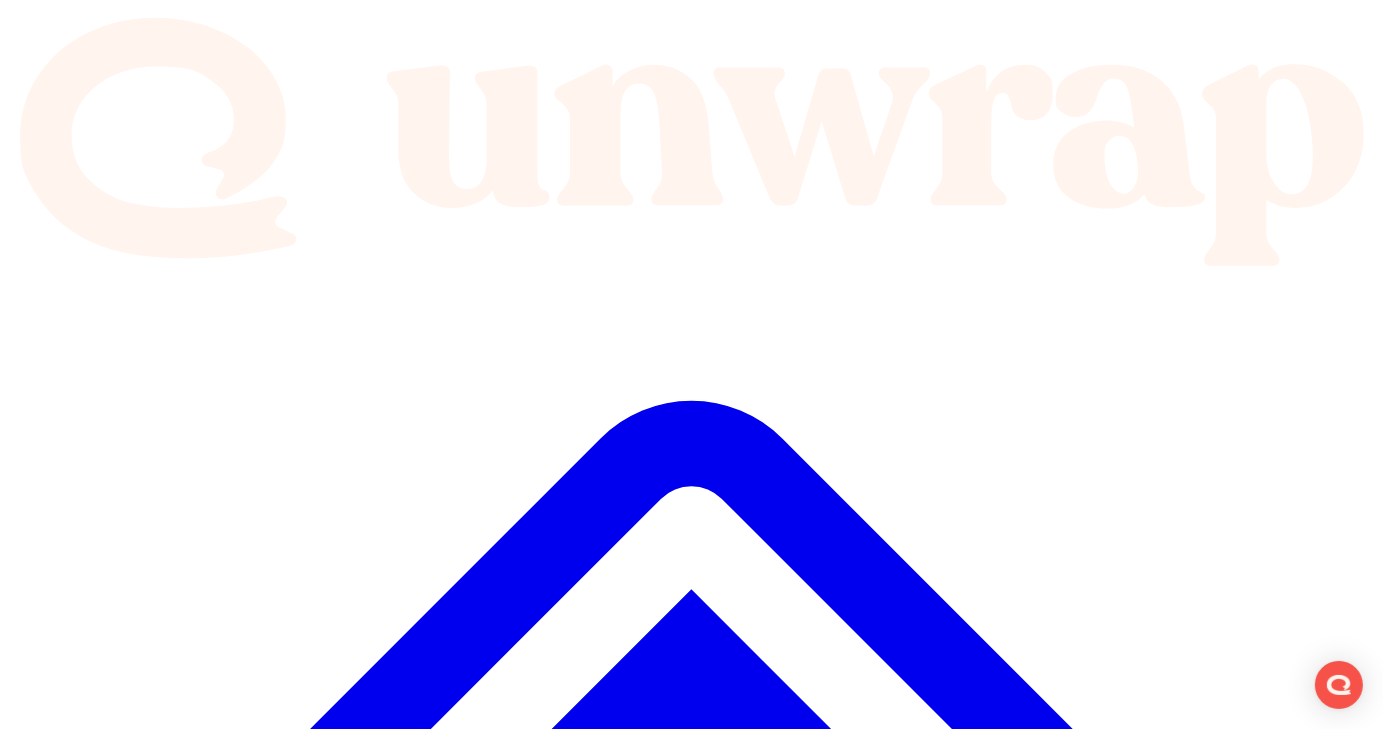 click on "Assistant" at bounding box center [691, 3097] 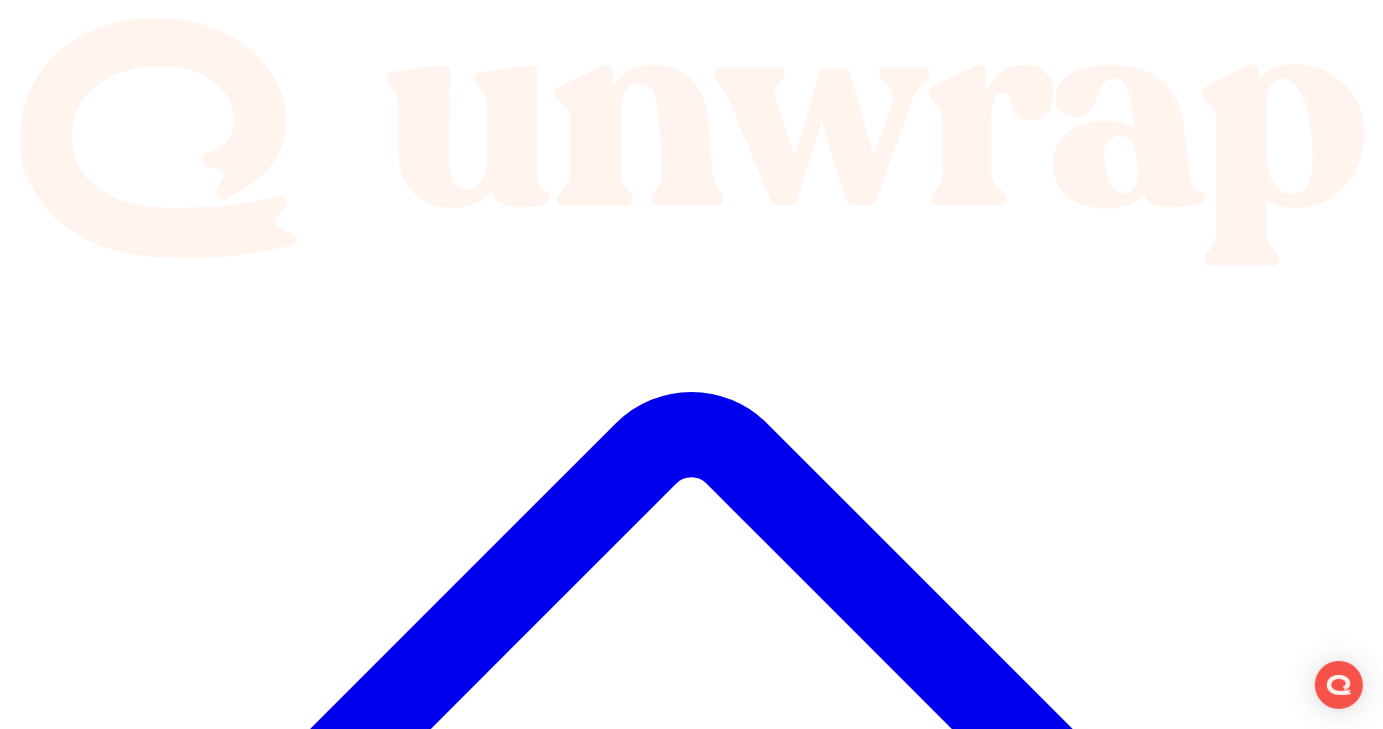 click on "Churn Survey Gabb" at bounding box center [103, 11807] 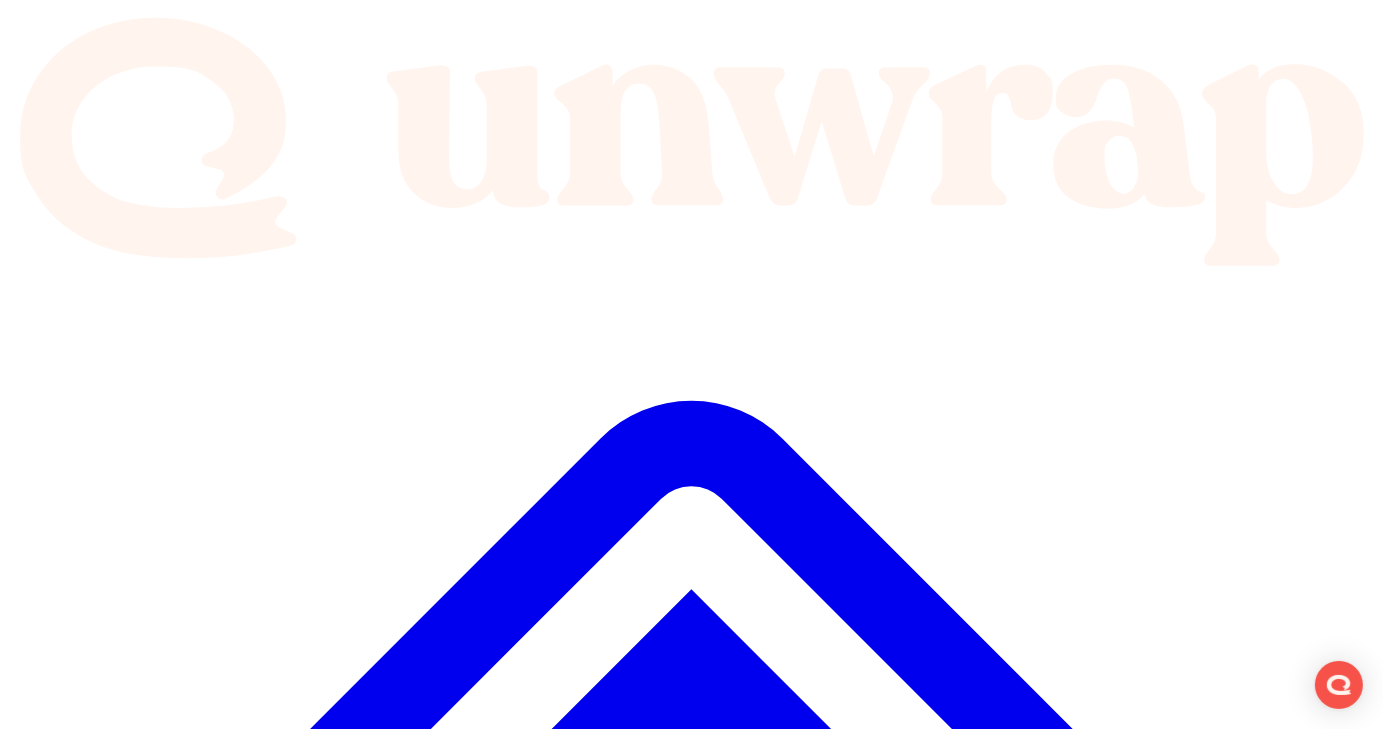 click on "Ask Assistant" at bounding box center (691, 18012) 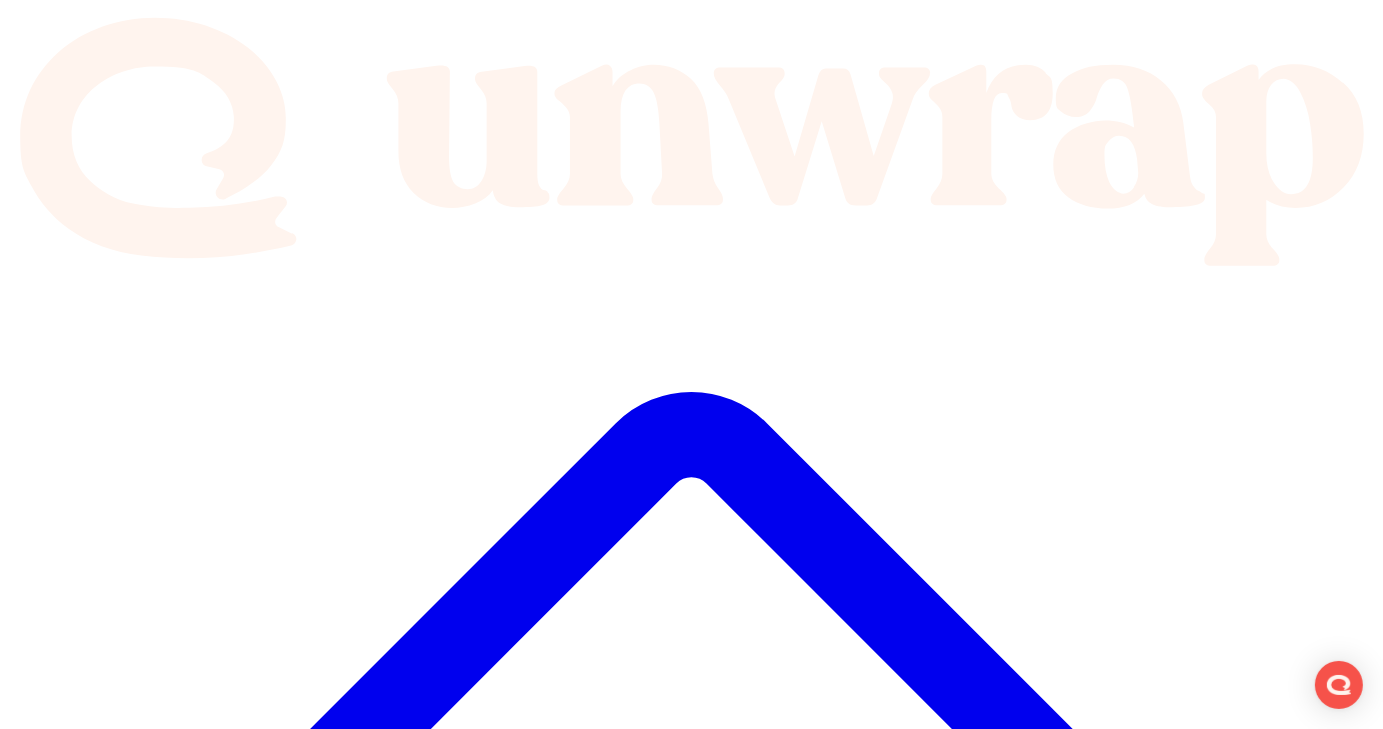 click at bounding box center (85, 16938) 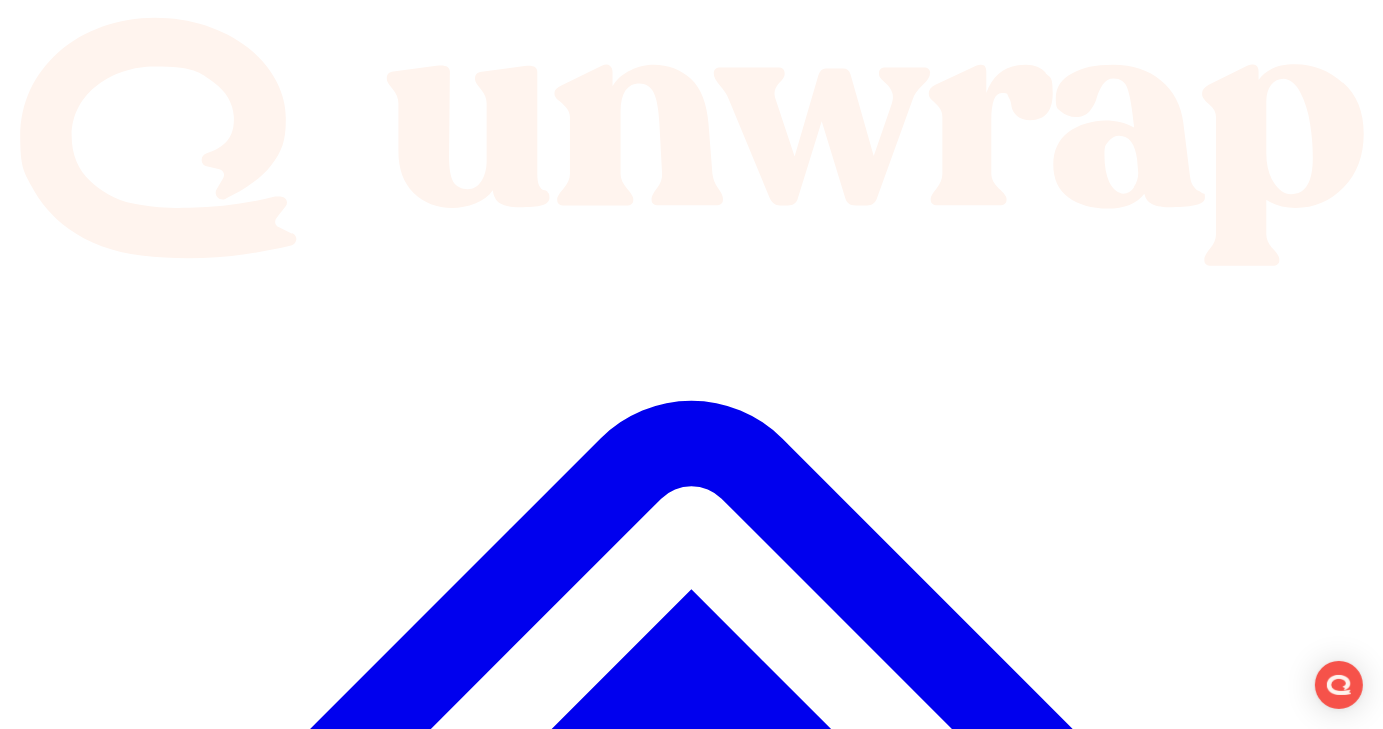 click on "Ask Assistant" at bounding box center [691, 17872] 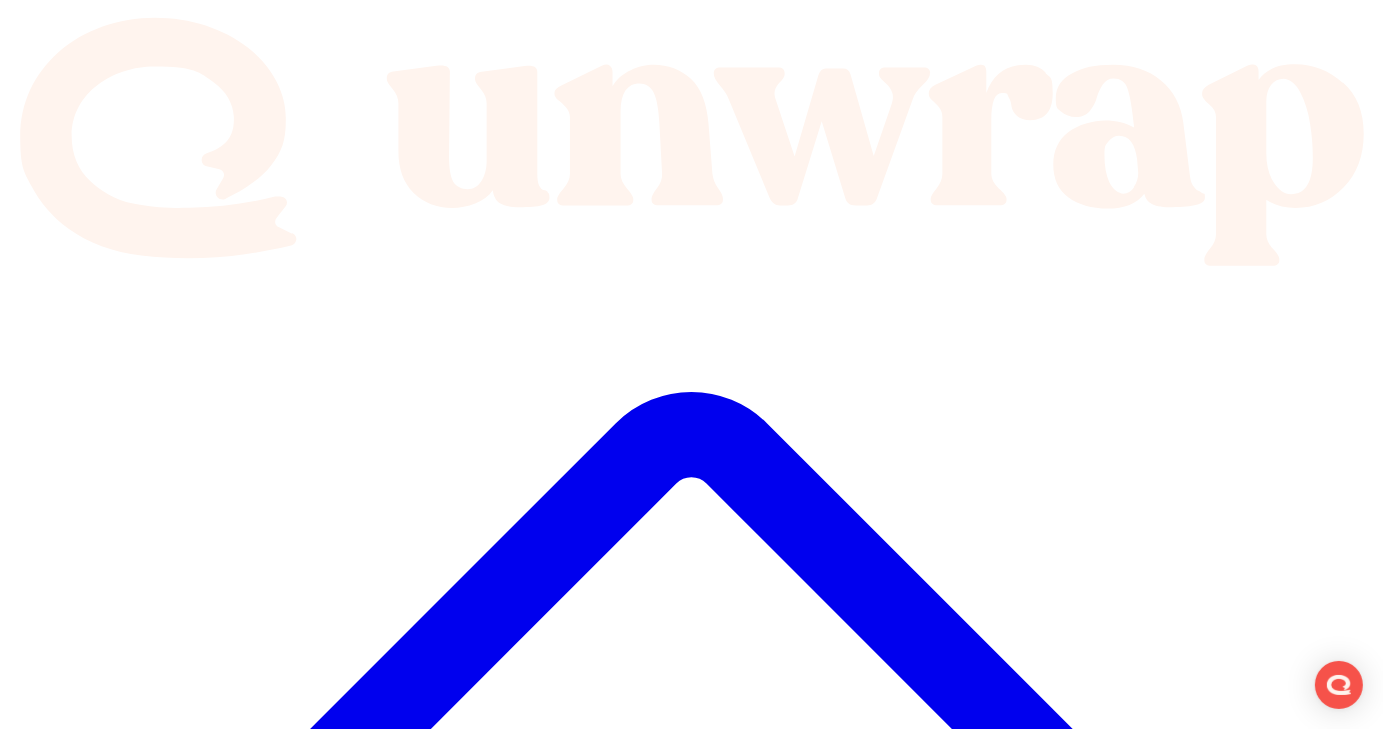 click at bounding box center (85, 16798) 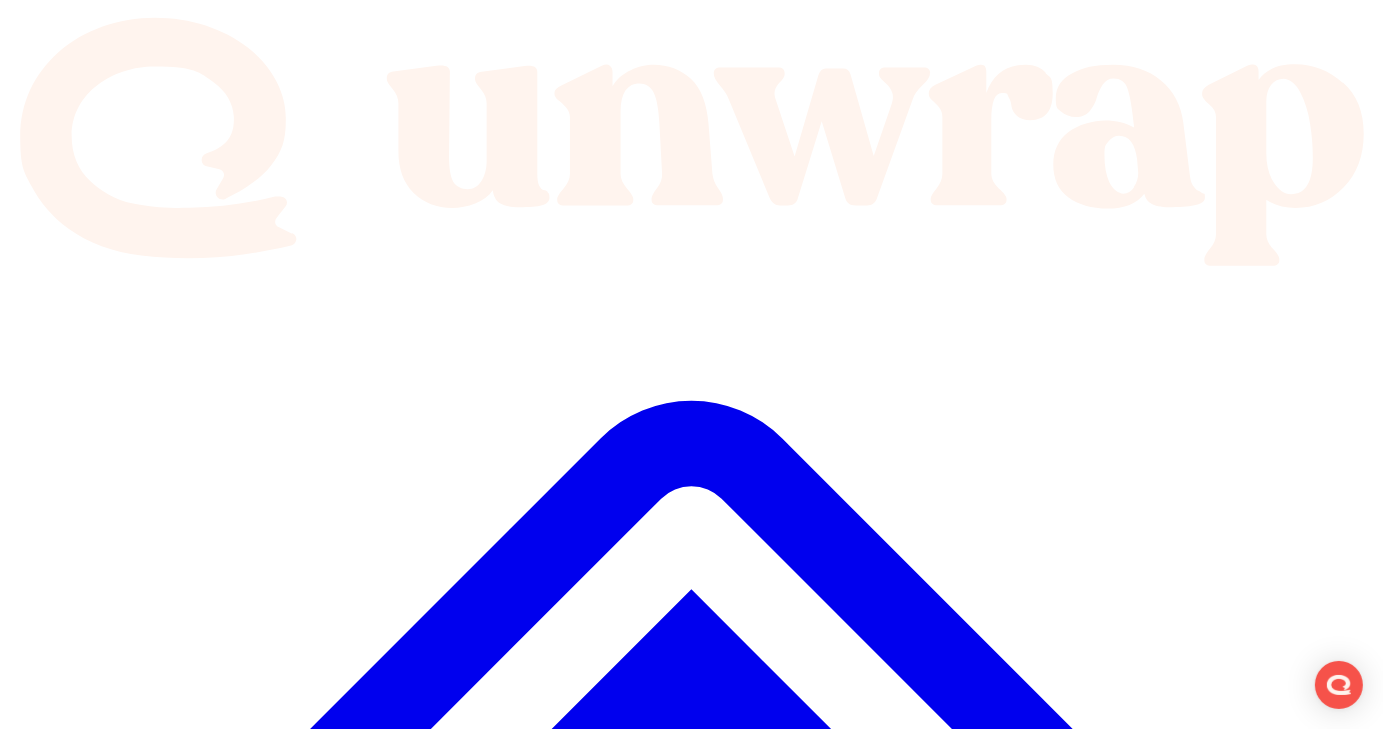 click on "Ask Assistant" at bounding box center (691, 18012) 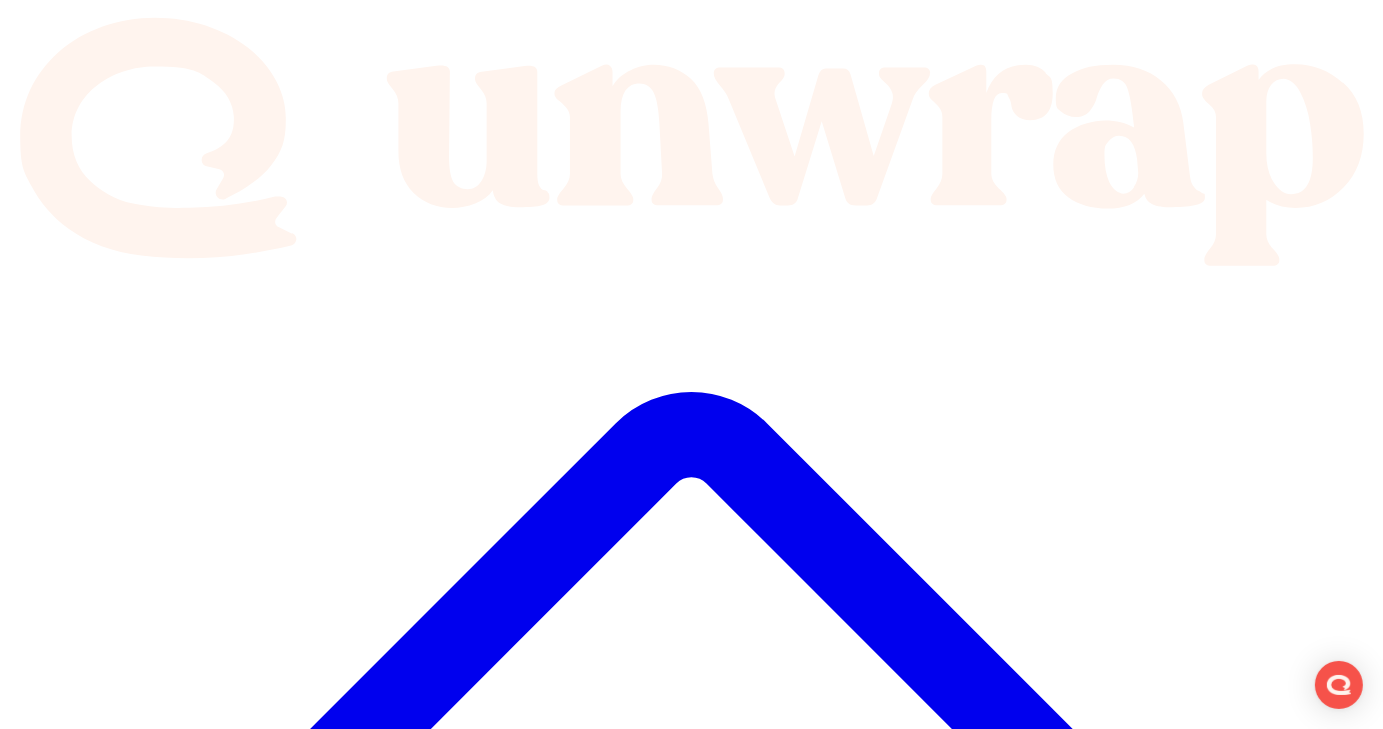 click at bounding box center (37, 16990) 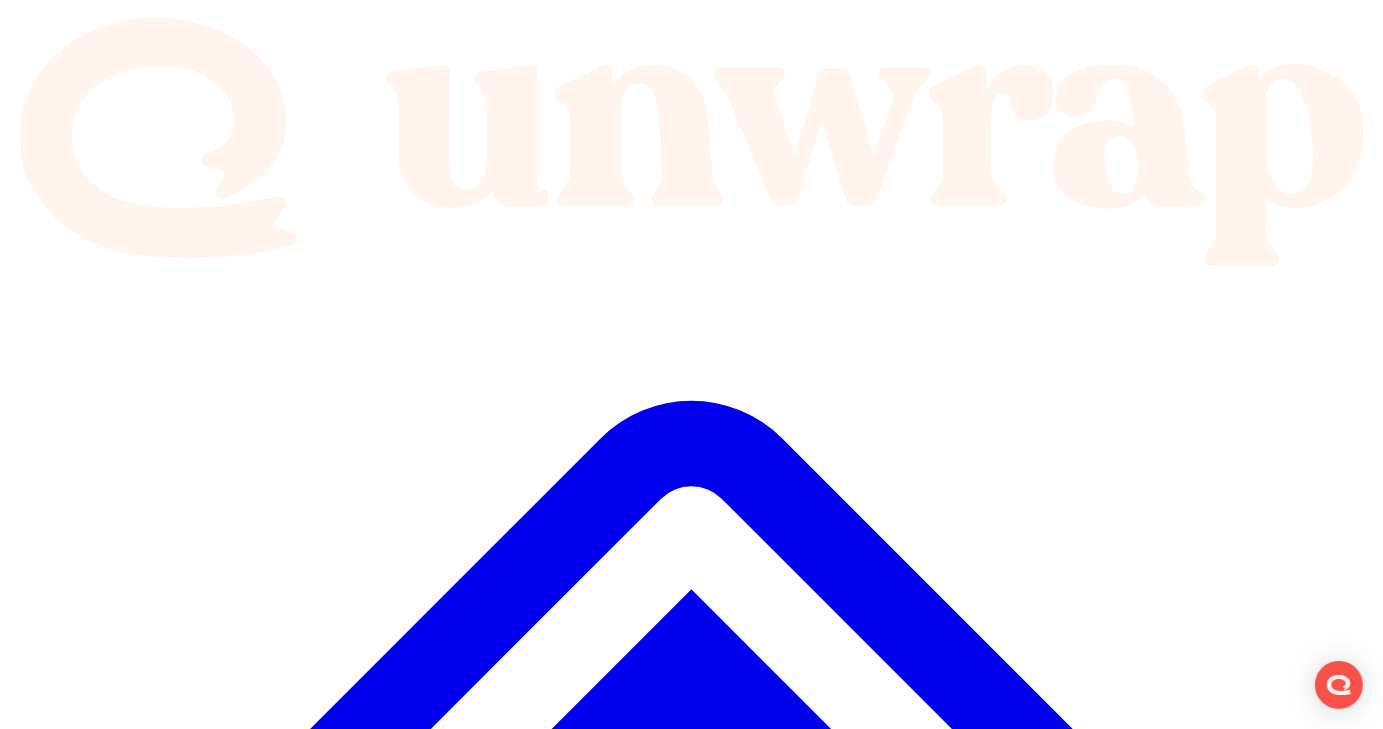 click on "Ask Assistant" at bounding box center [691, 17872] 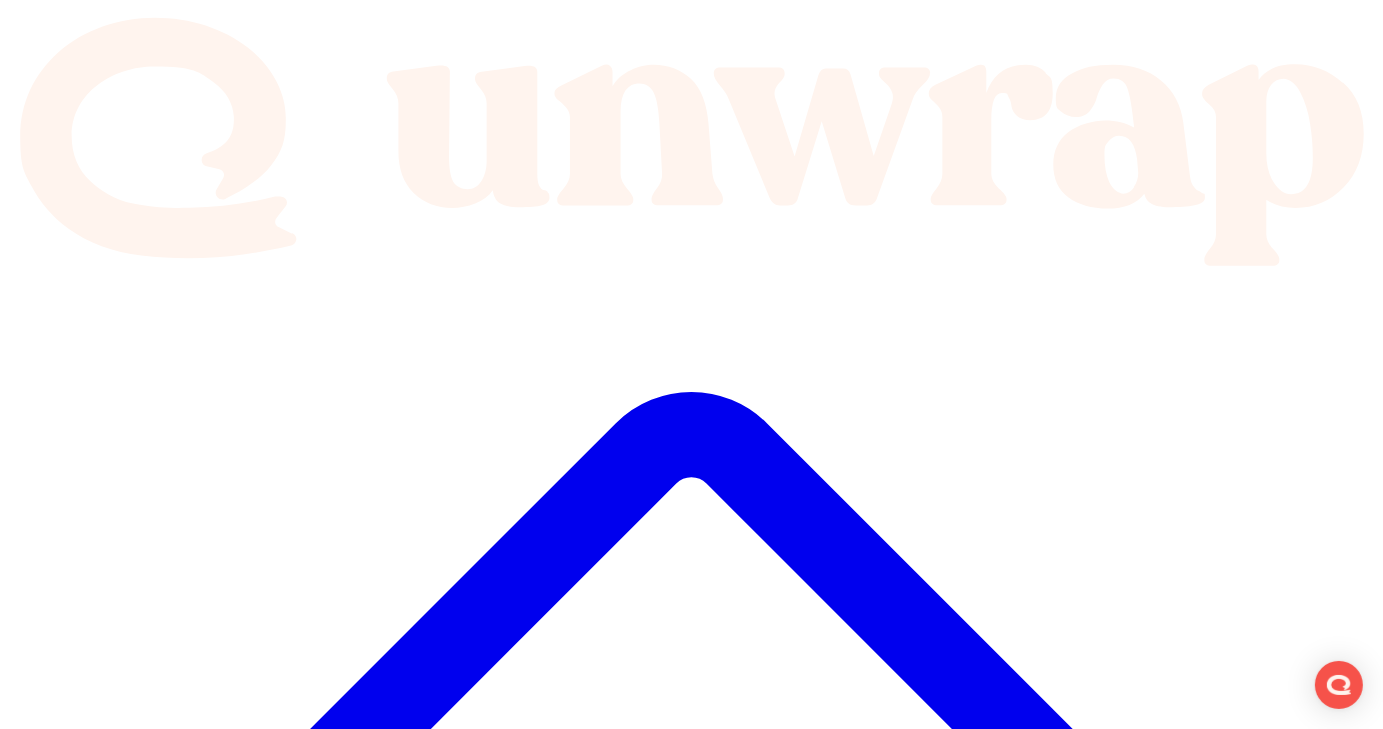 click on "History" at bounding box center (36, 16647) 